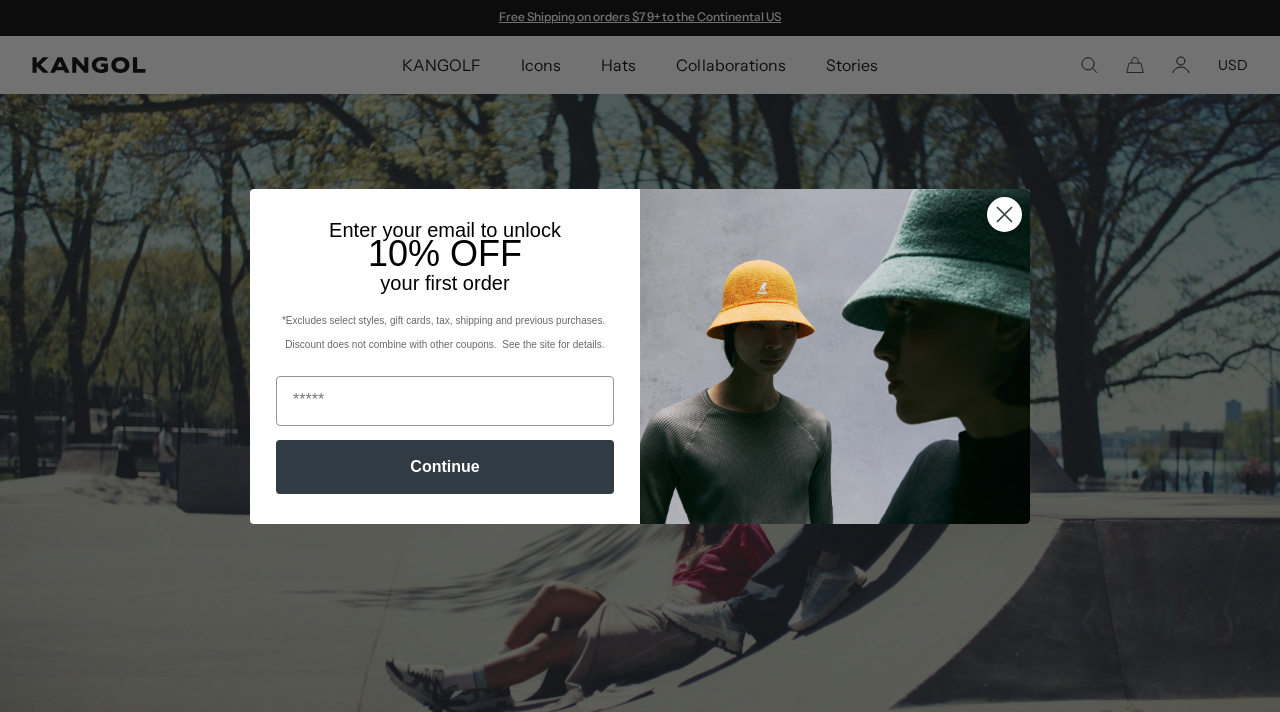 click 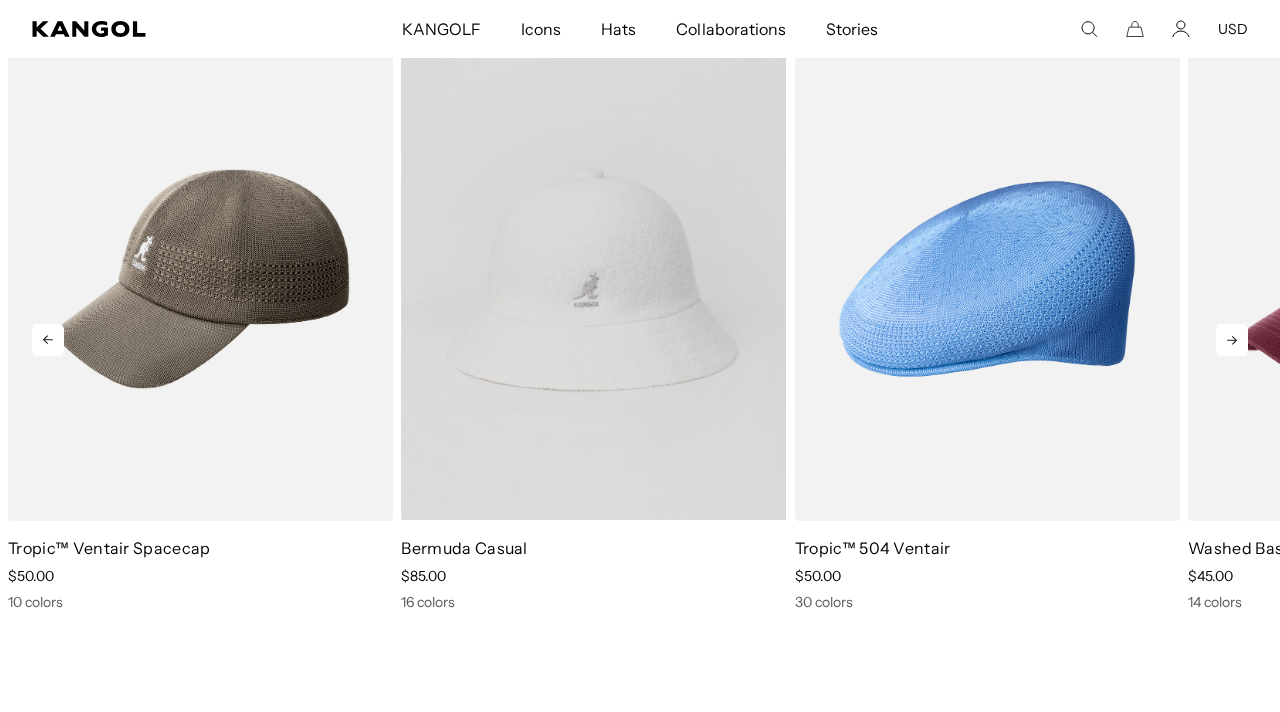 scroll, scrollTop: 940, scrollLeft: 0, axis: vertical 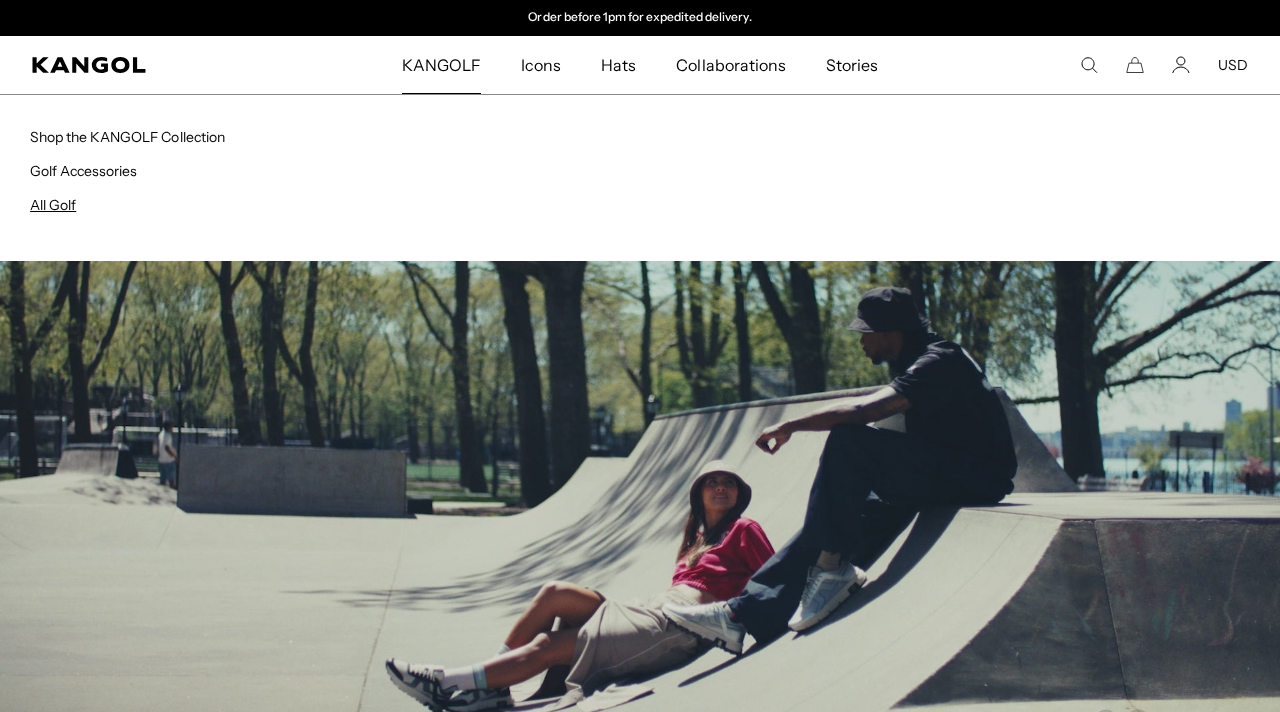 click on "All Golf" at bounding box center (53, 205) 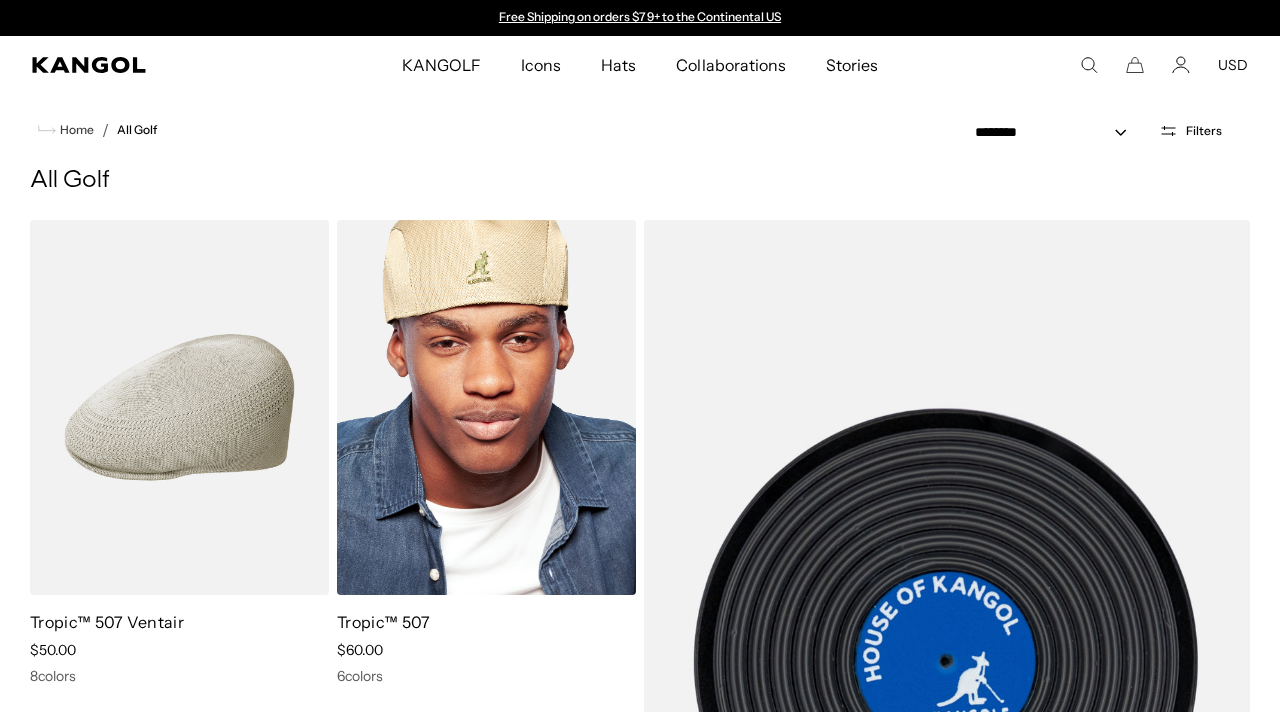 scroll, scrollTop: 638, scrollLeft: 0, axis: vertical 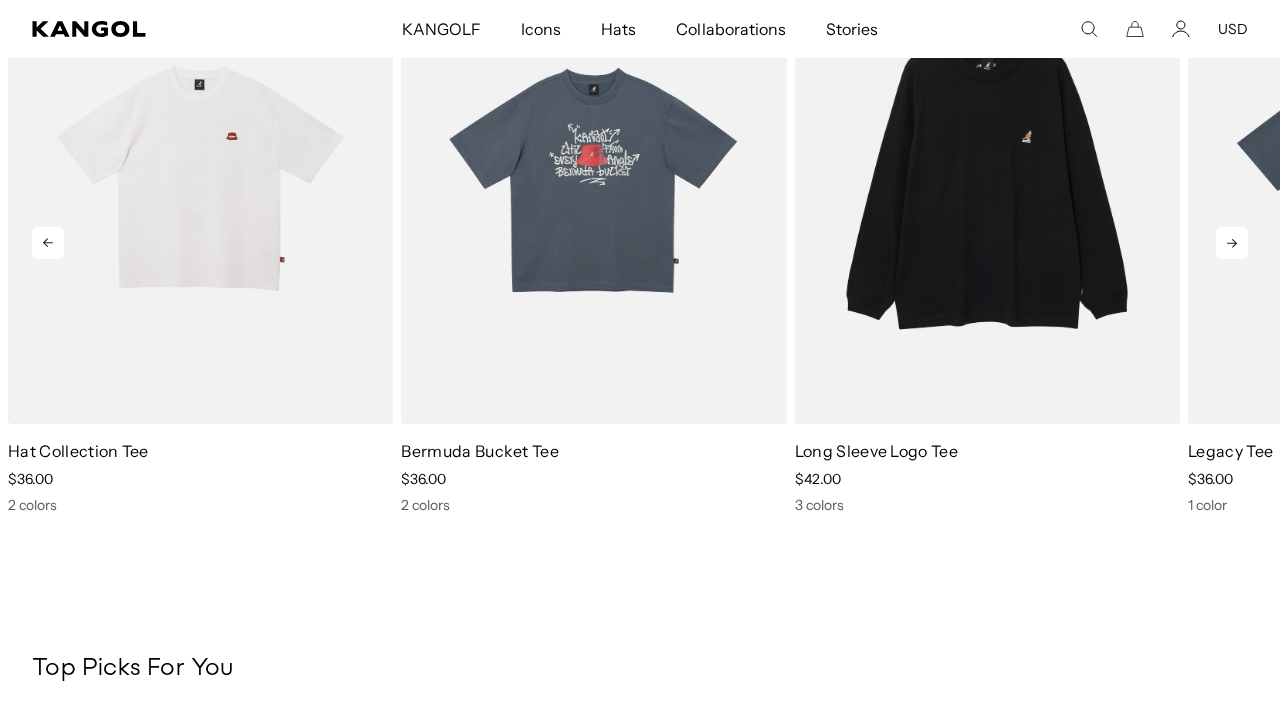 click 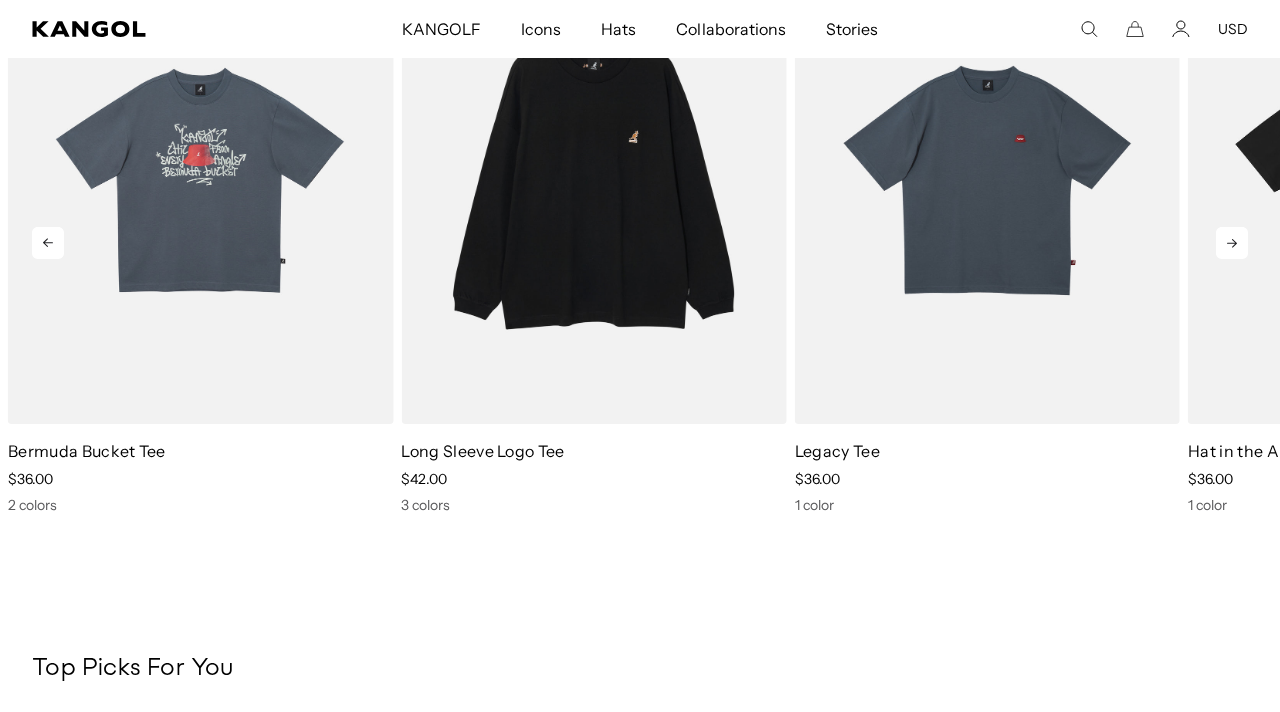 click 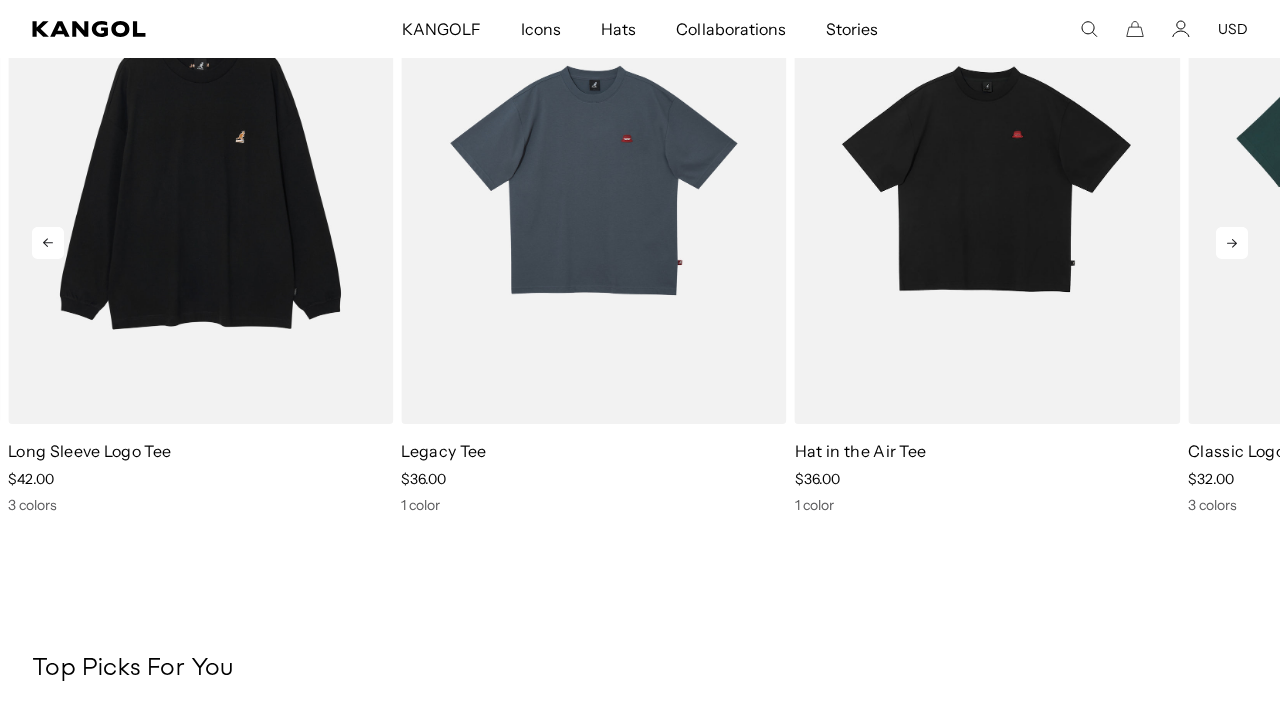click 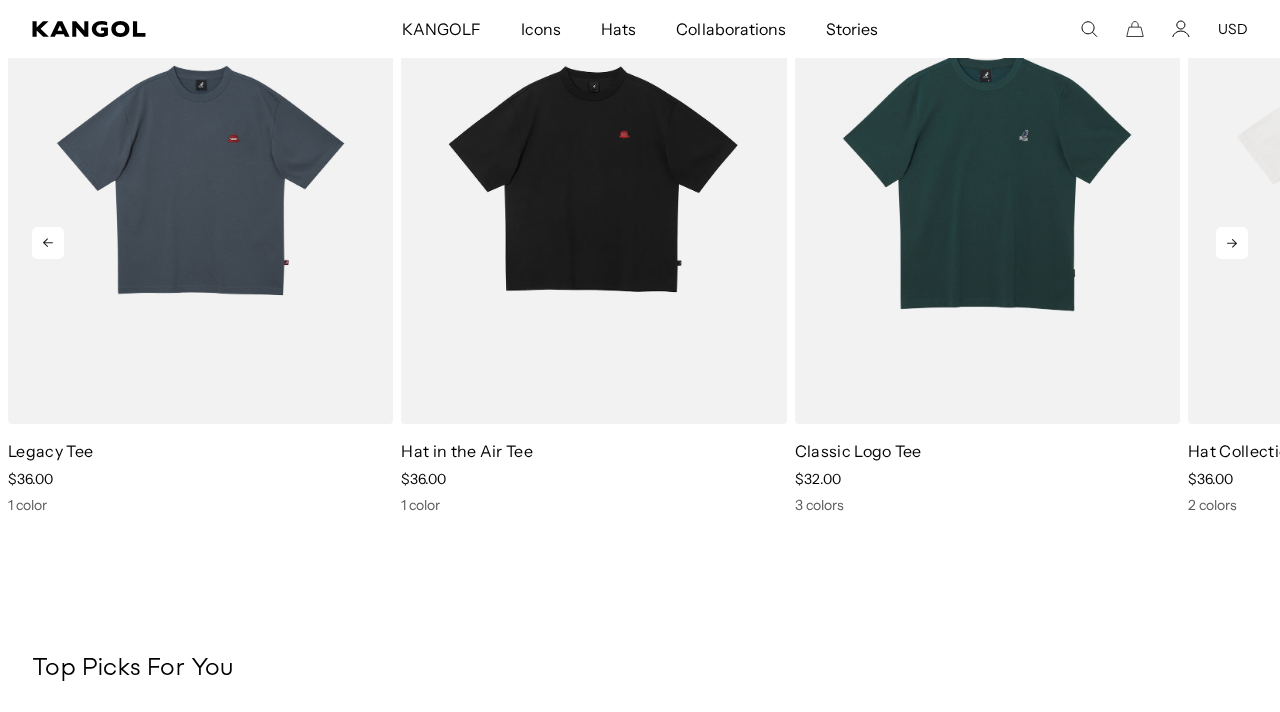 click 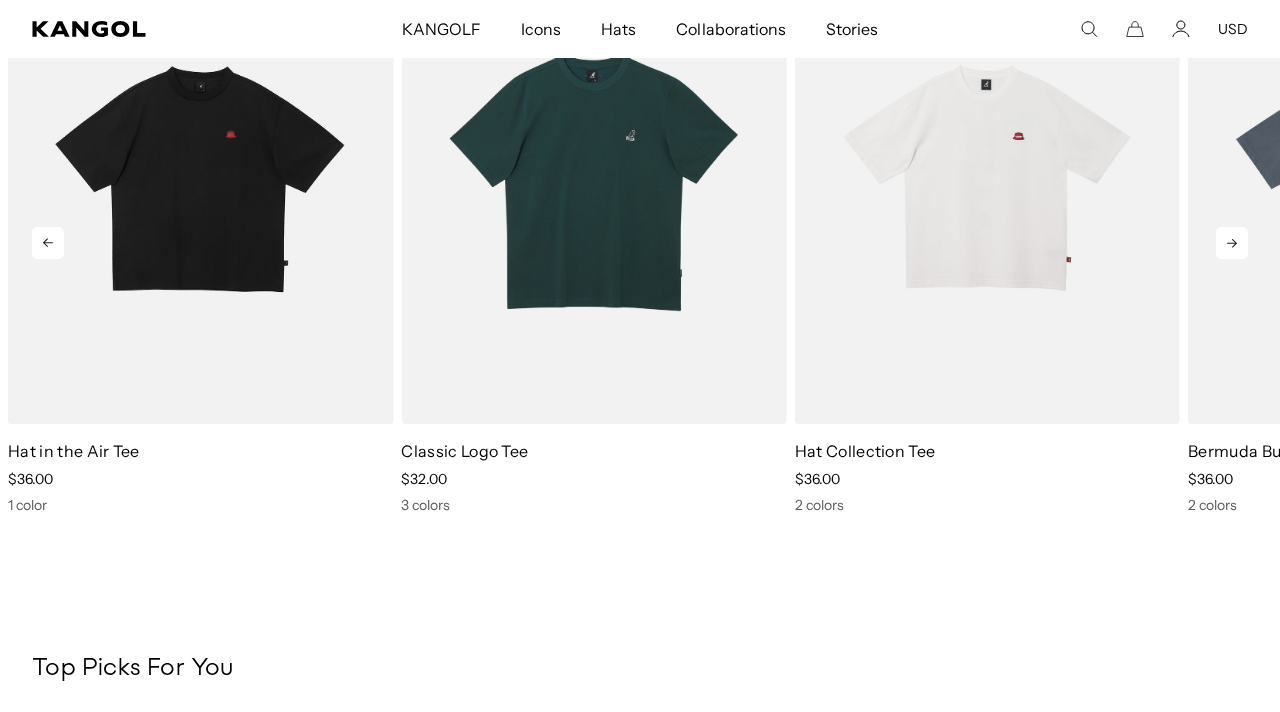 scroll, scrollTop: 0, scrollLeft: 0, axis: both 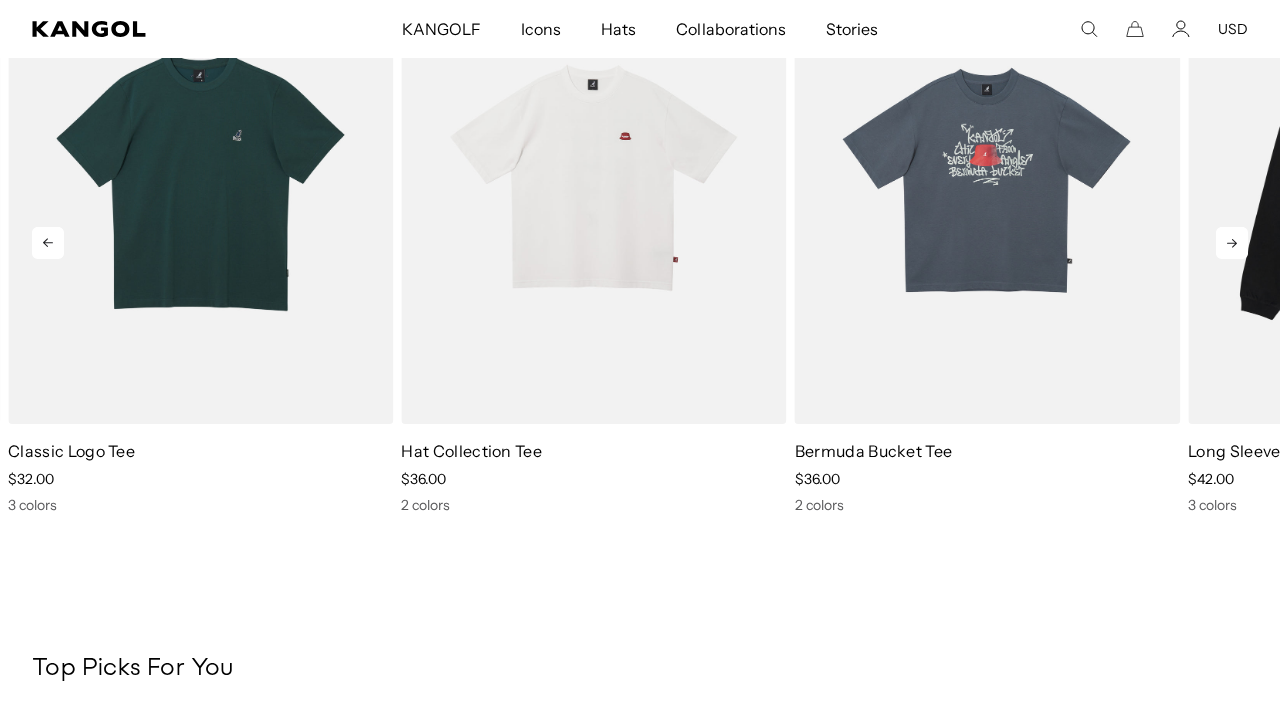 click 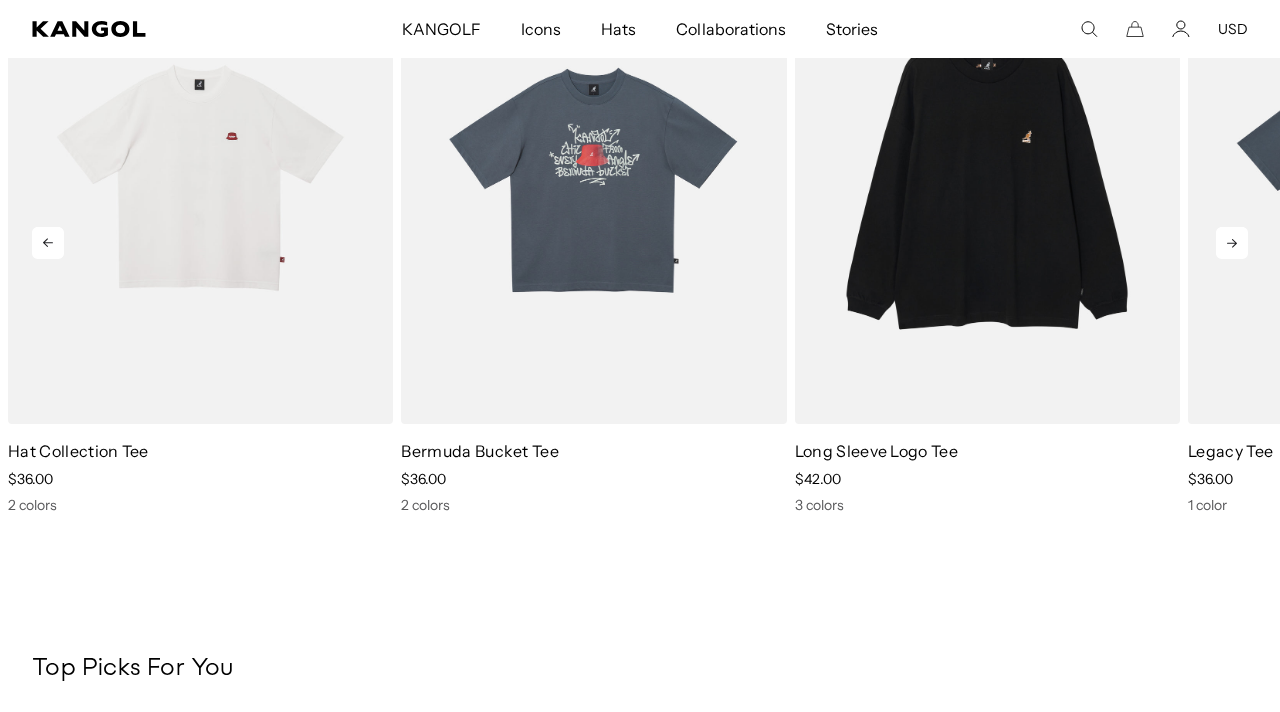 click 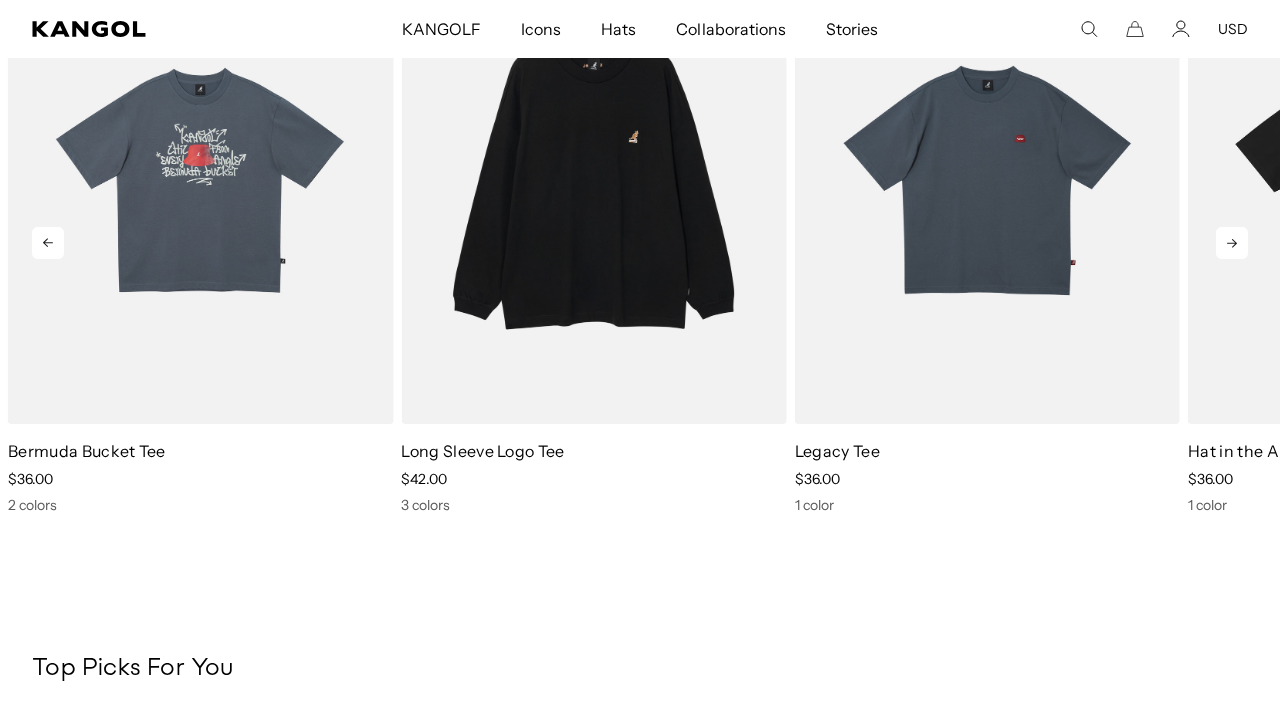 click 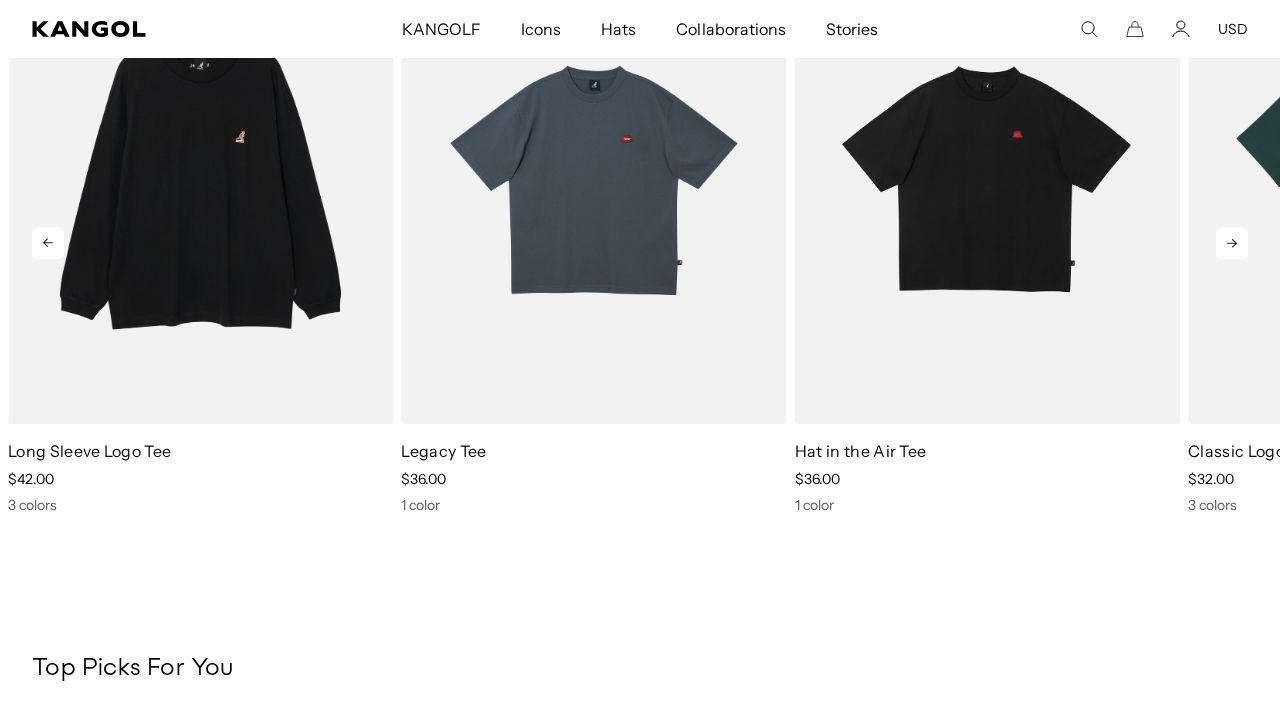 click 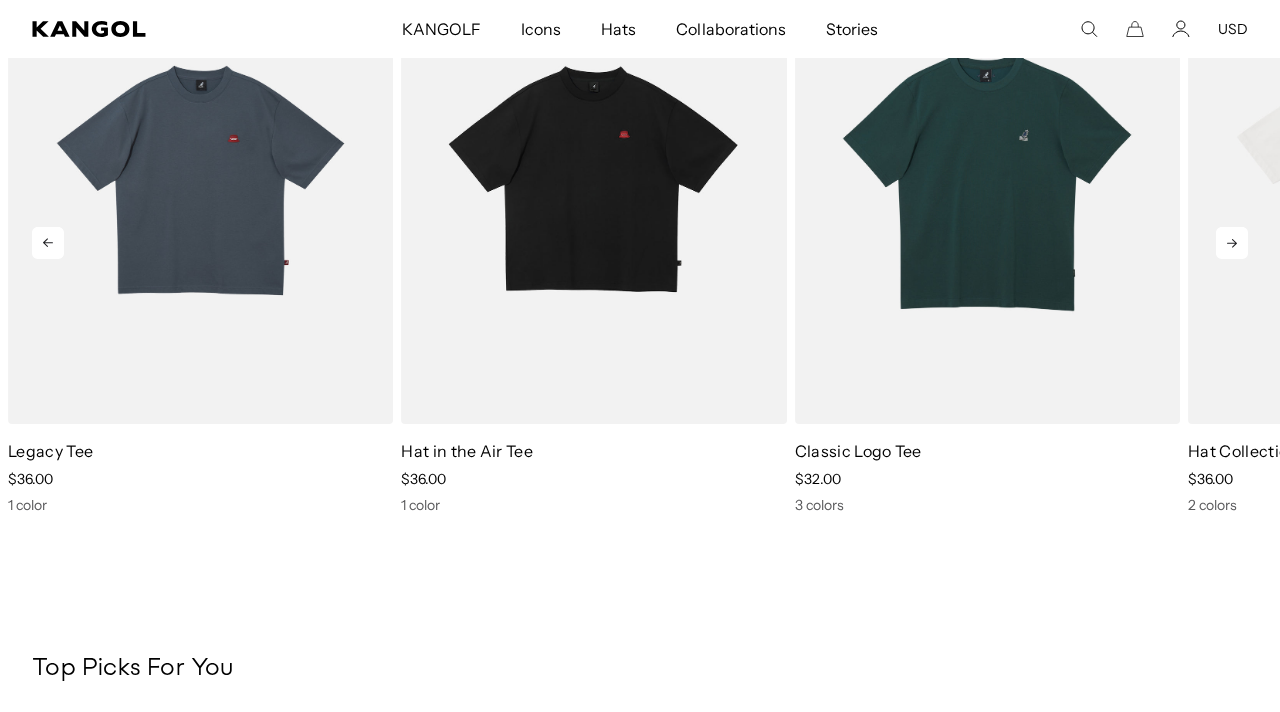 scroll, scrollTop: 0, scrollLeft: 412, axis: horizontal 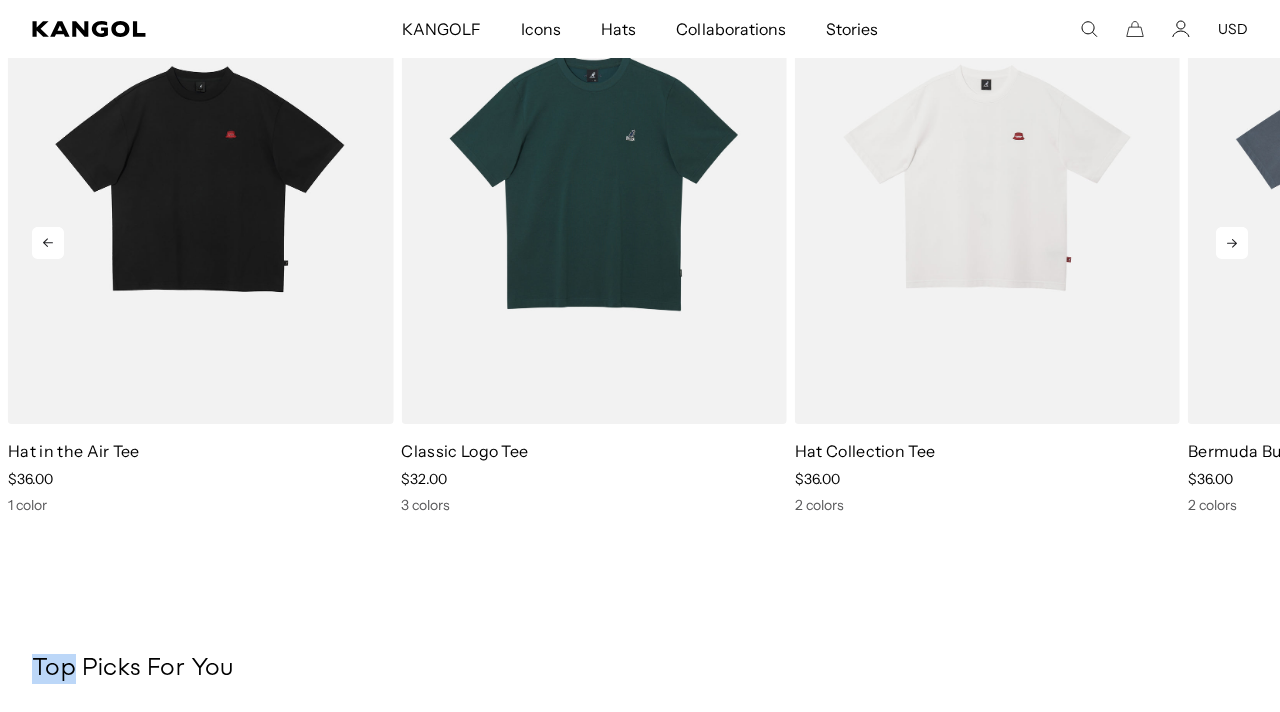 click 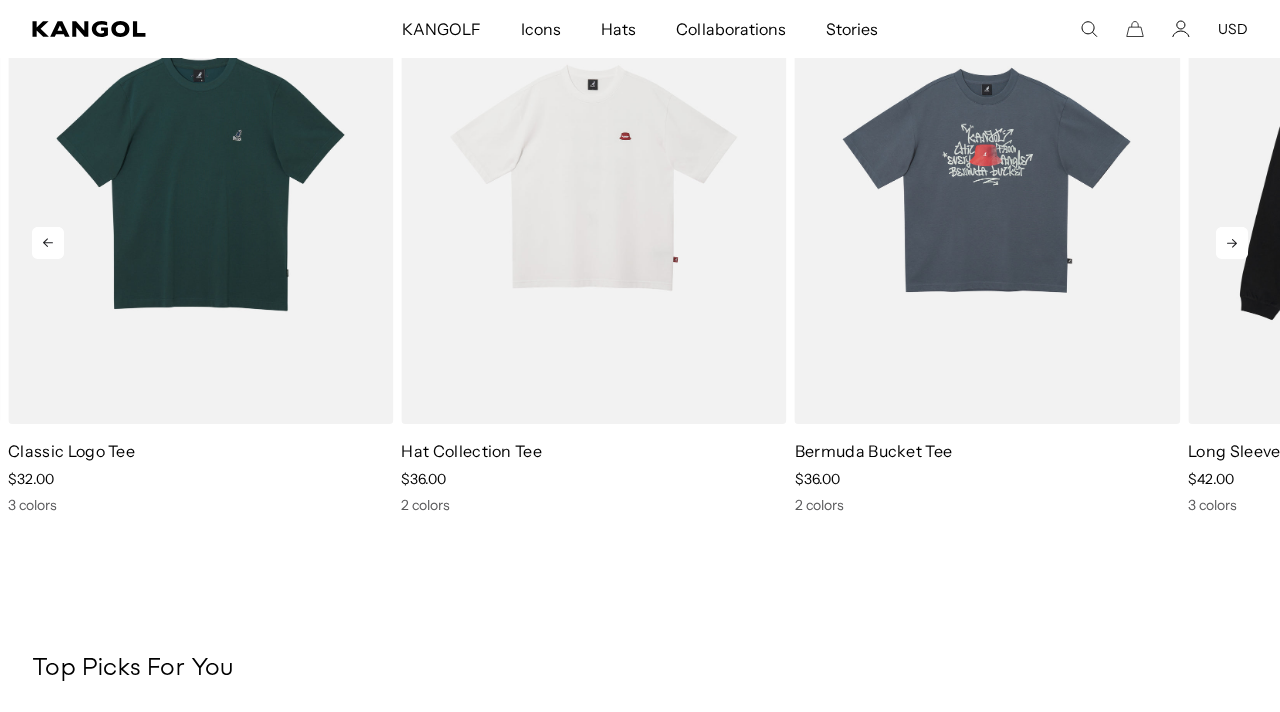 click 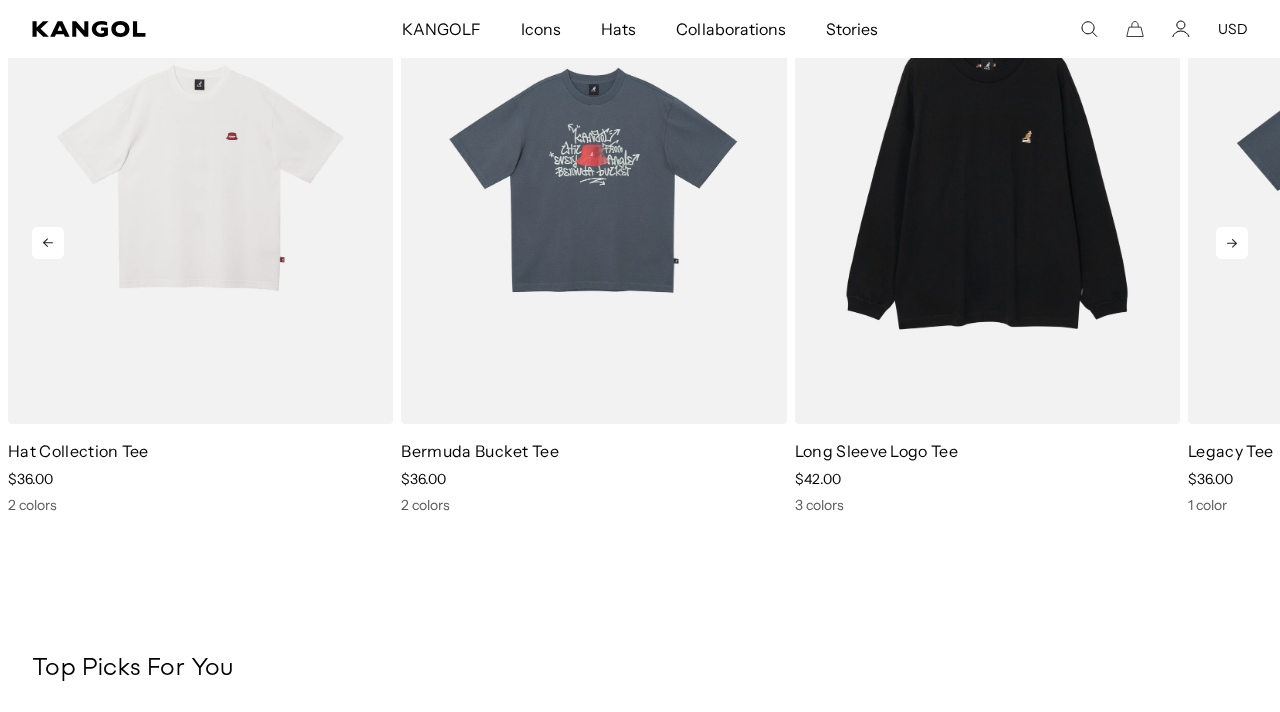 click 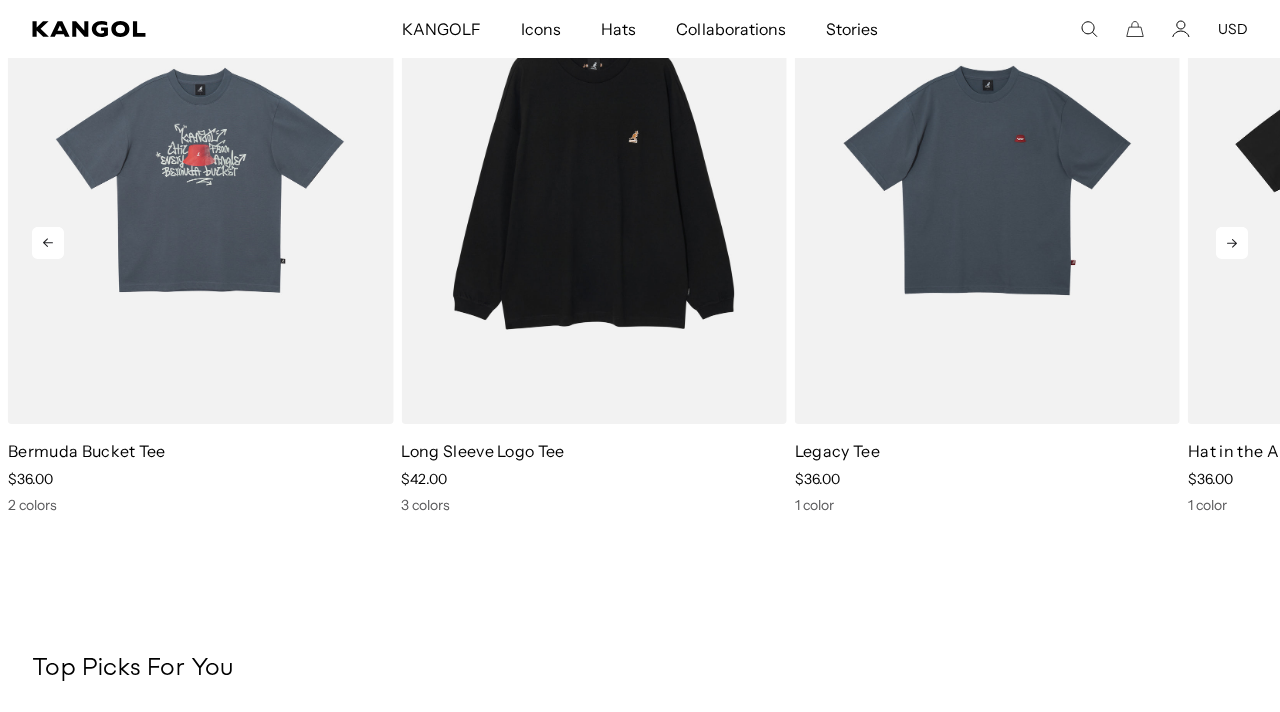 click 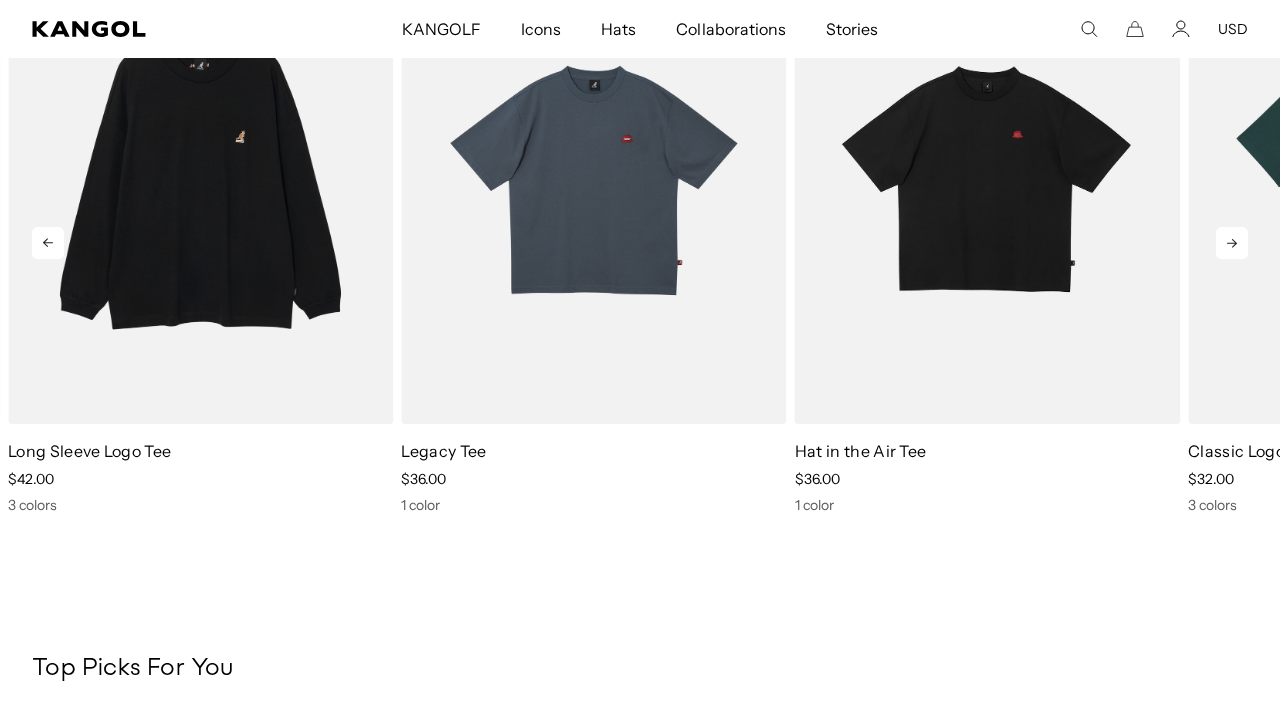 click 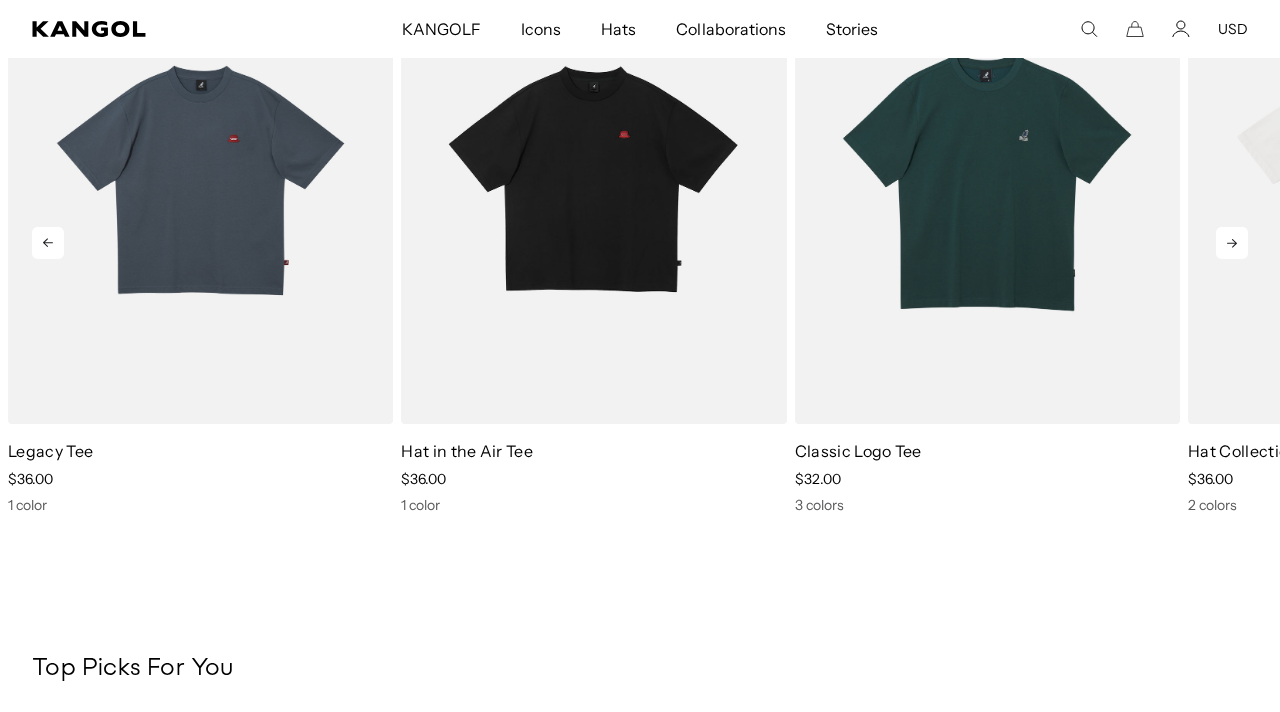 click 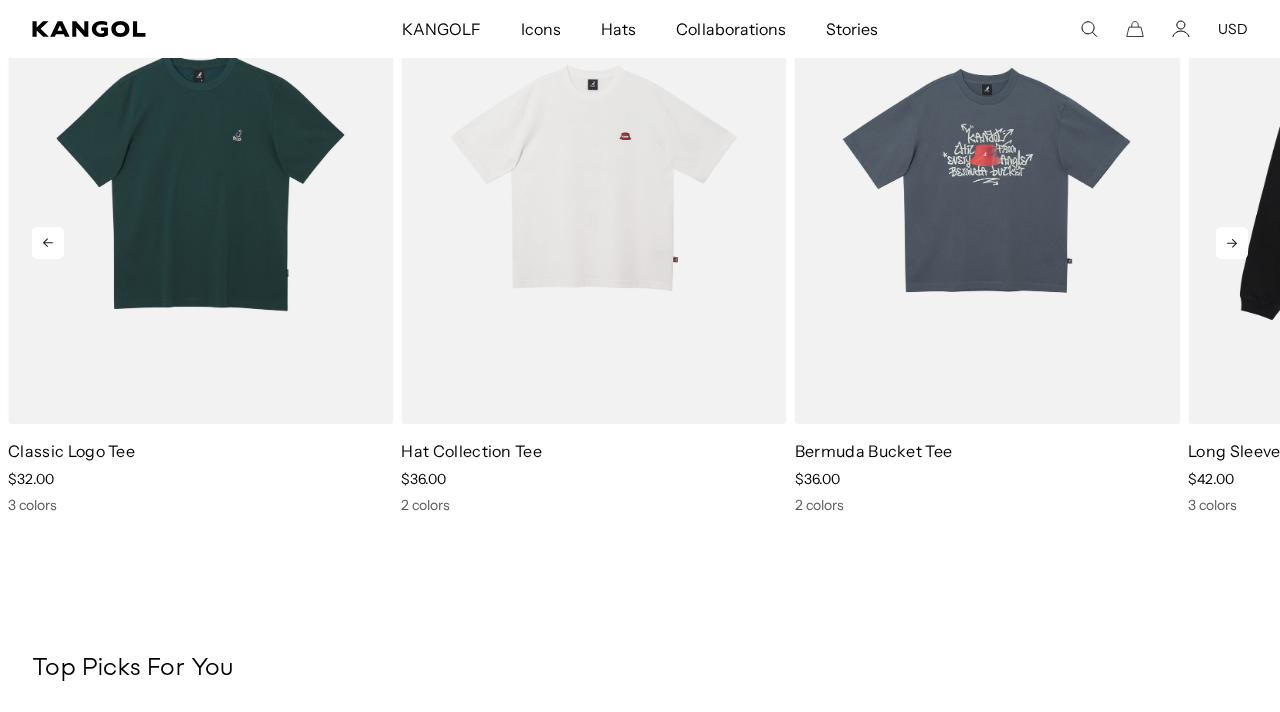 click 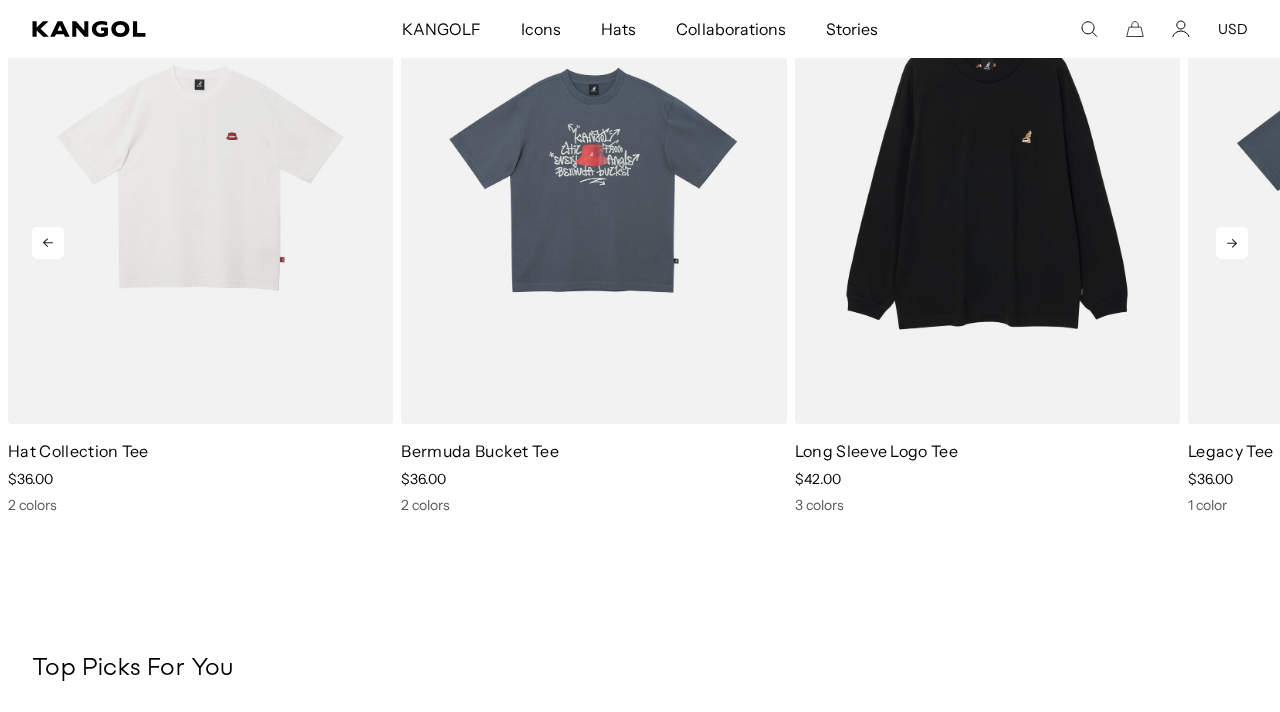 click 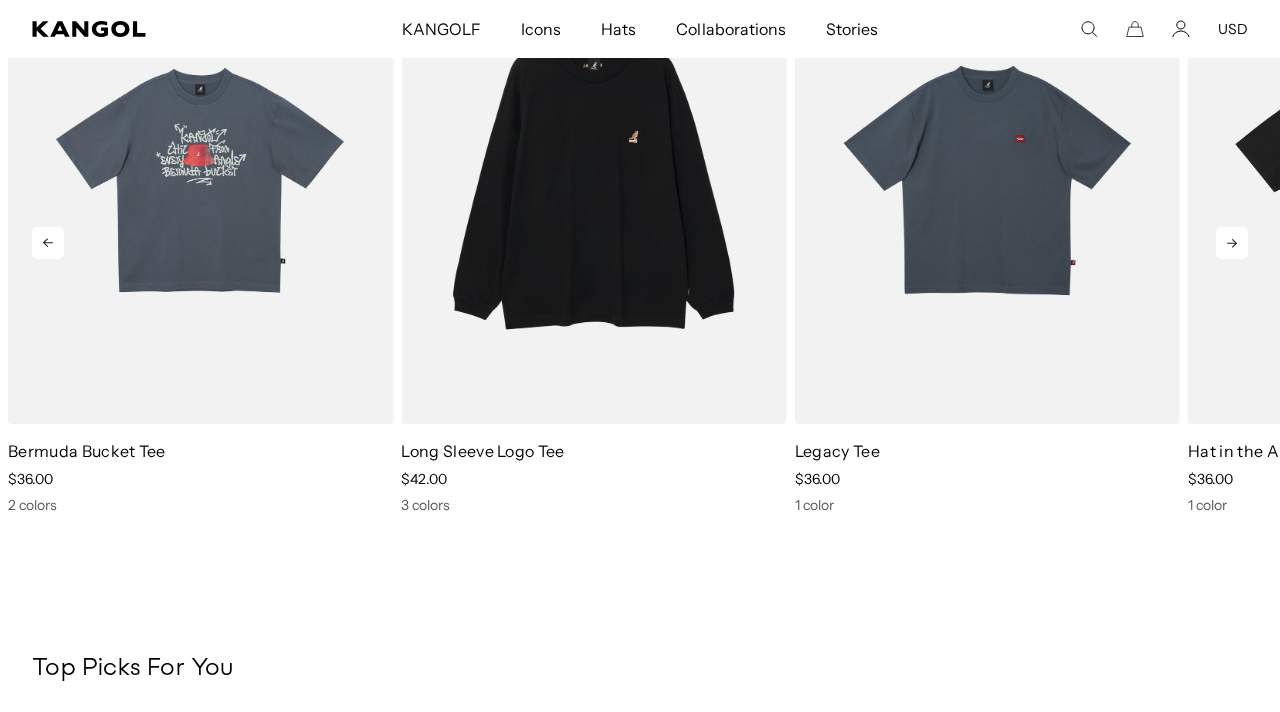 scroll, scrollTop: 0, scrollLeft: 0, axis: both 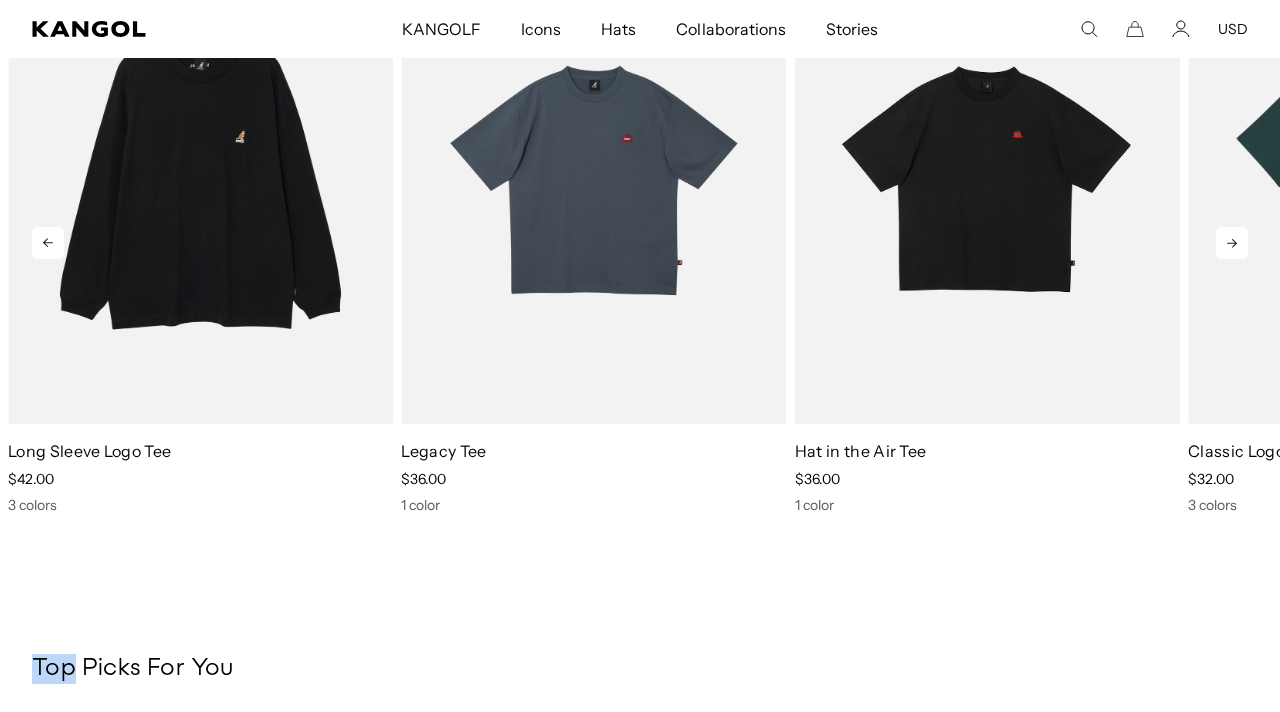 click 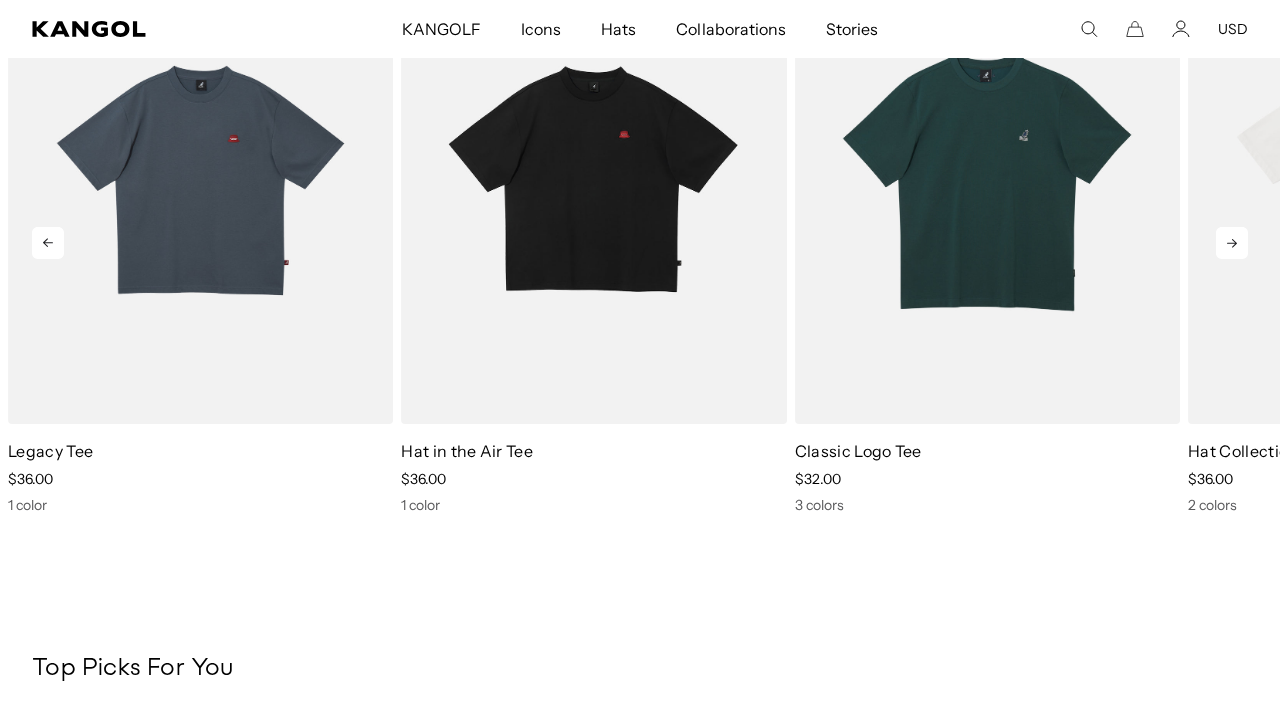 click 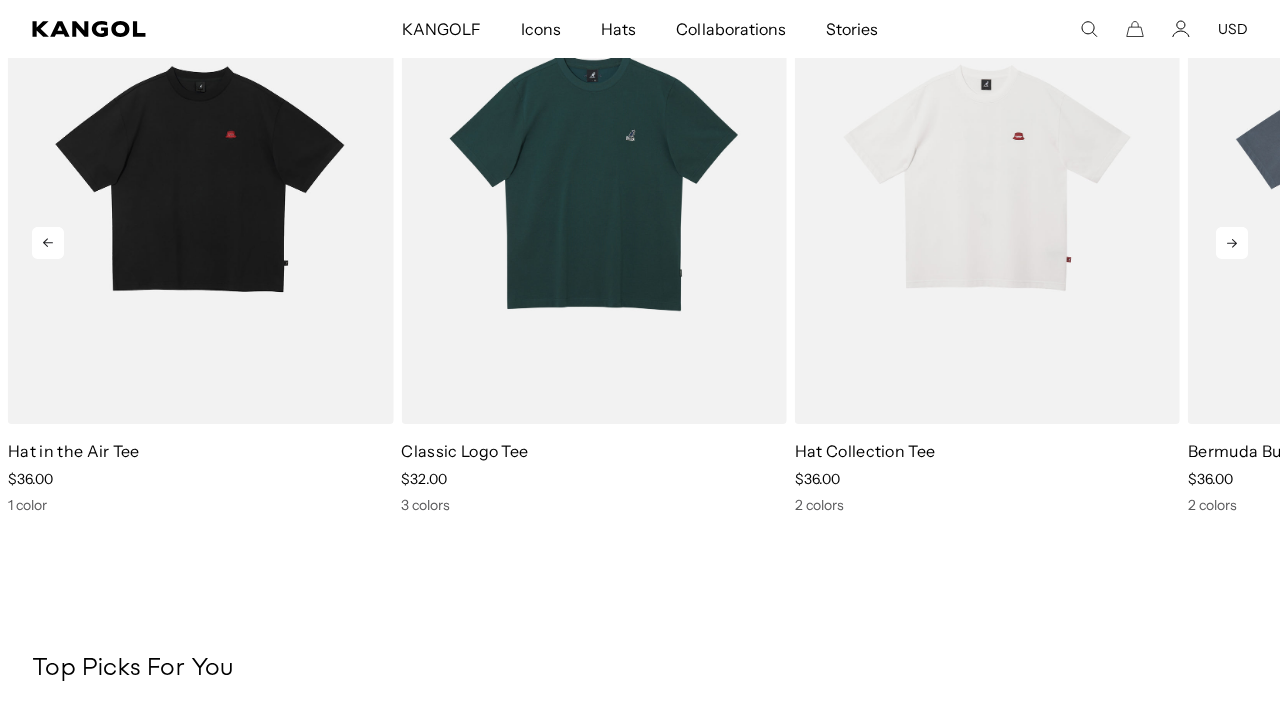click 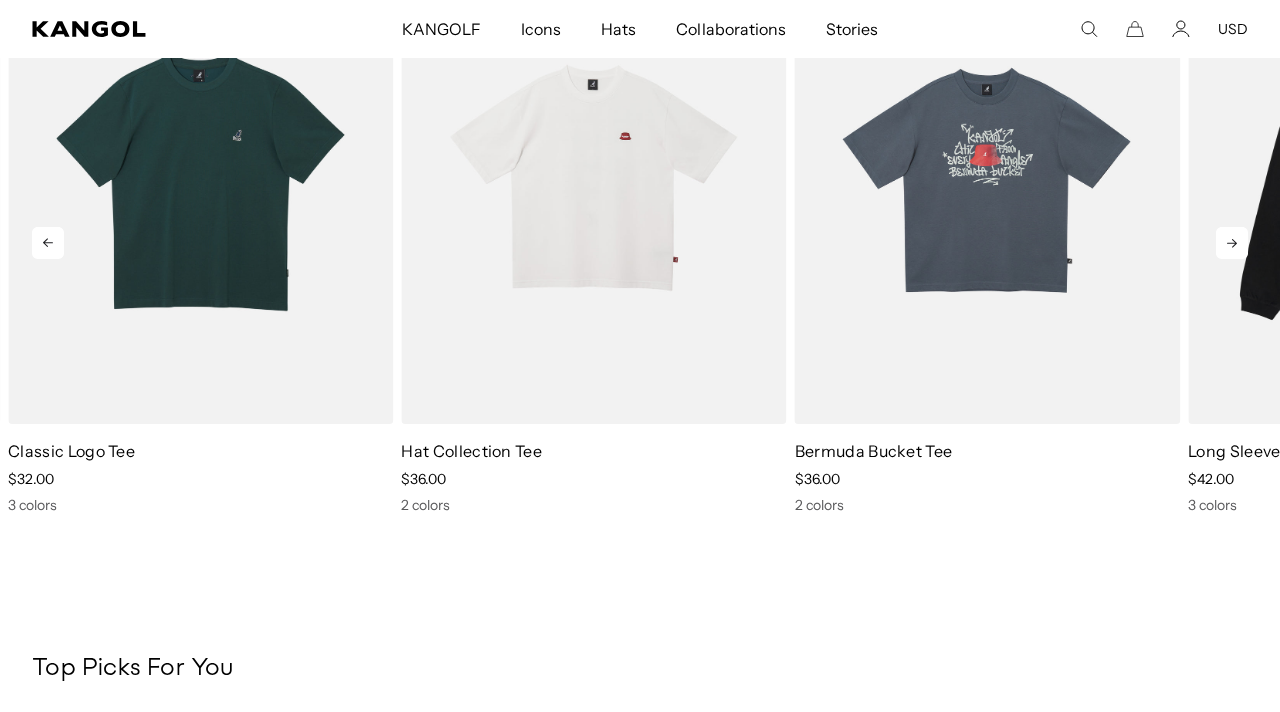 click 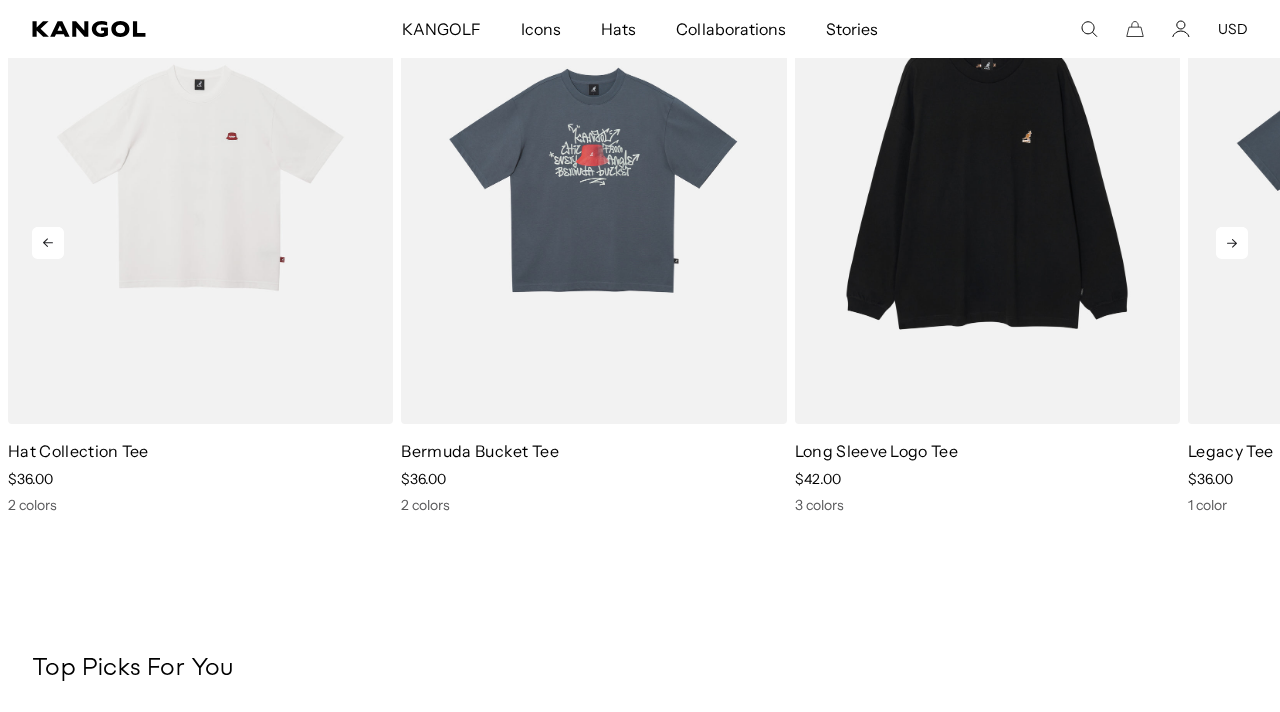 click 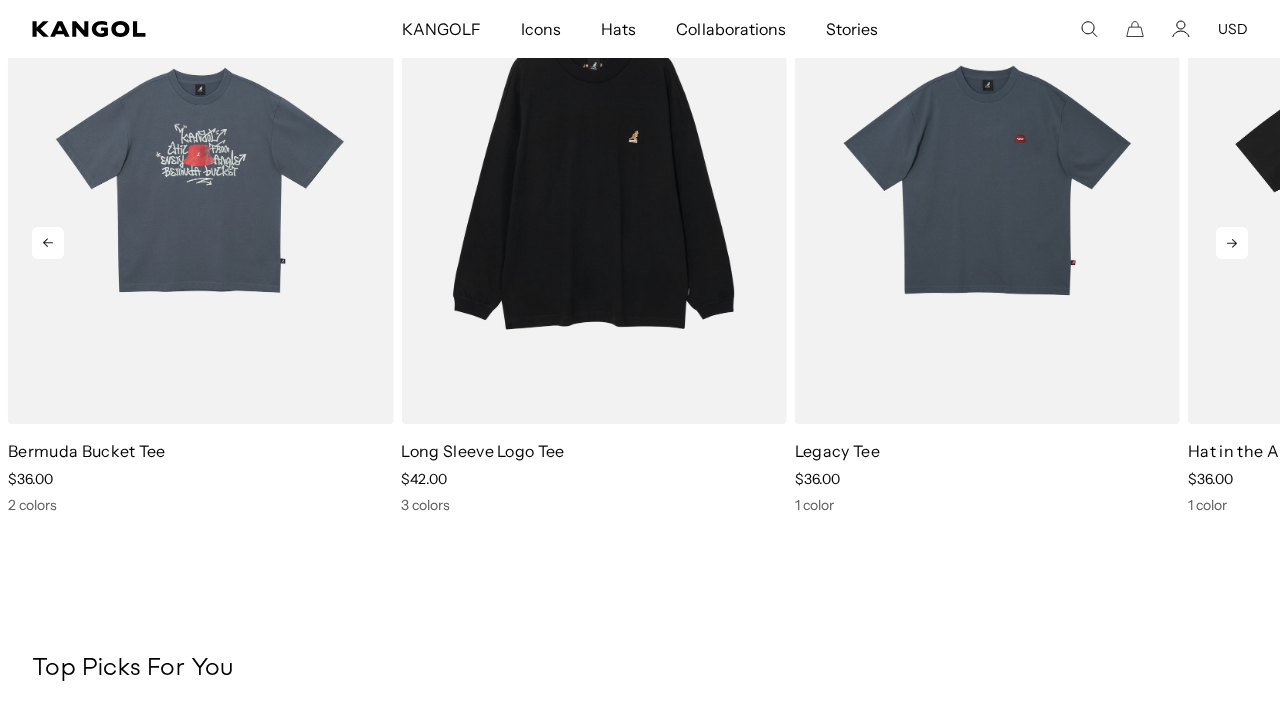 click 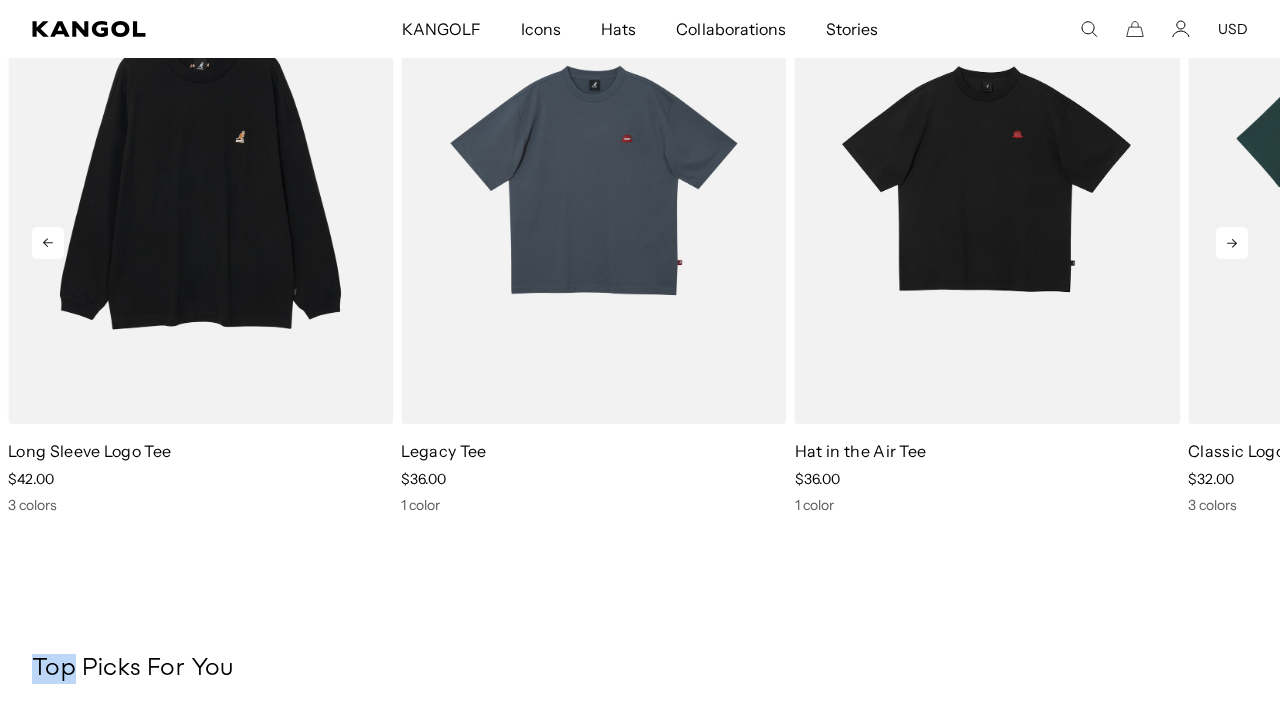 click 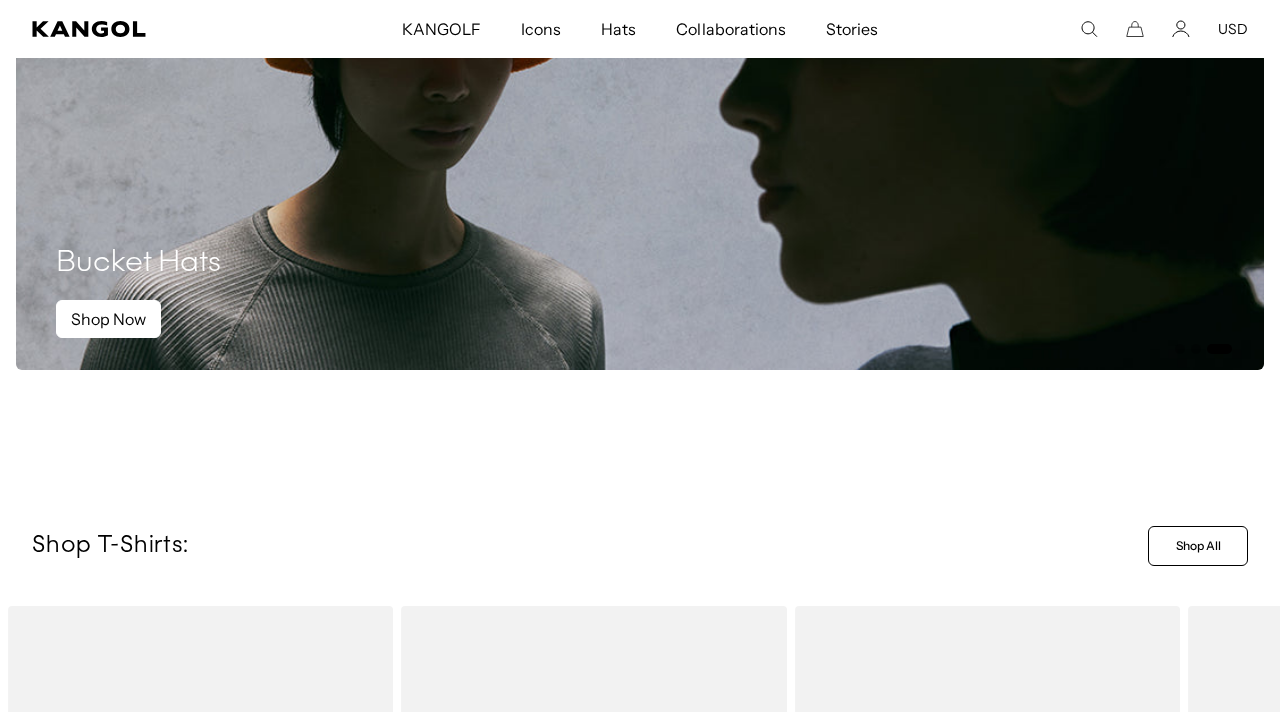 scroll, scrollTop: 1873, scrollLeft: 0, axis: vertical 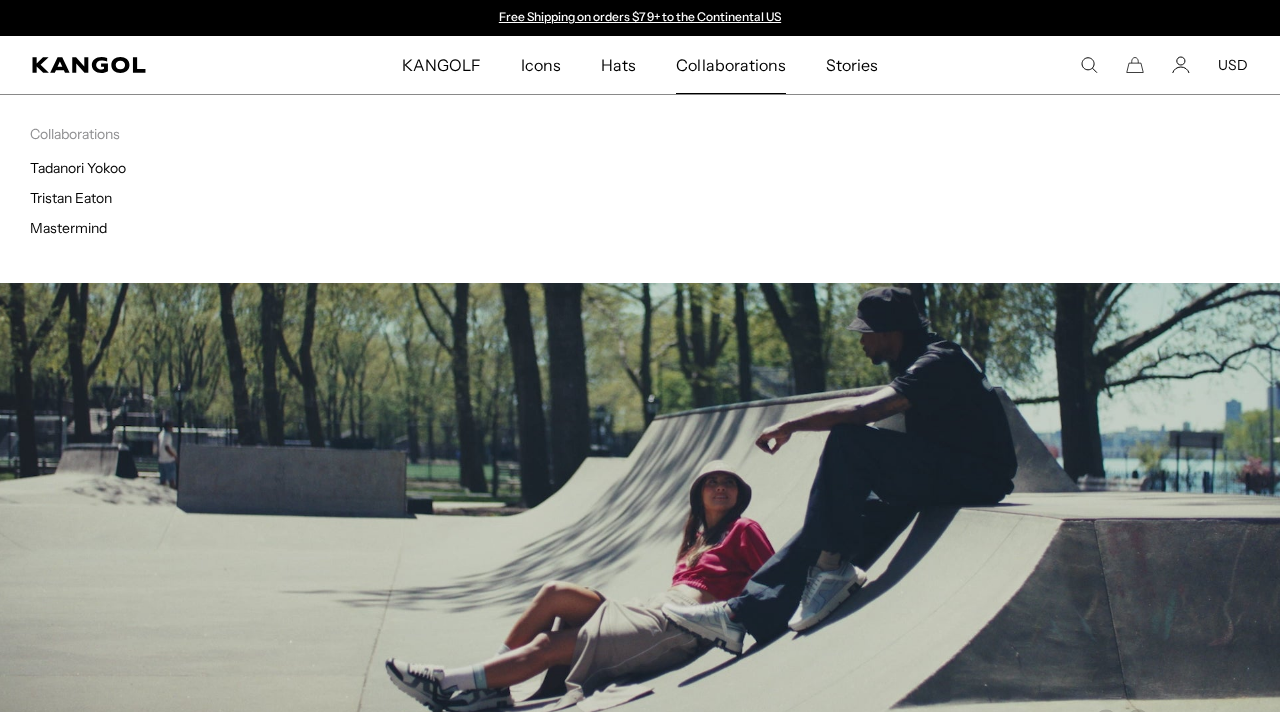 click on "Collaborations" at bounding box center (730, 65) 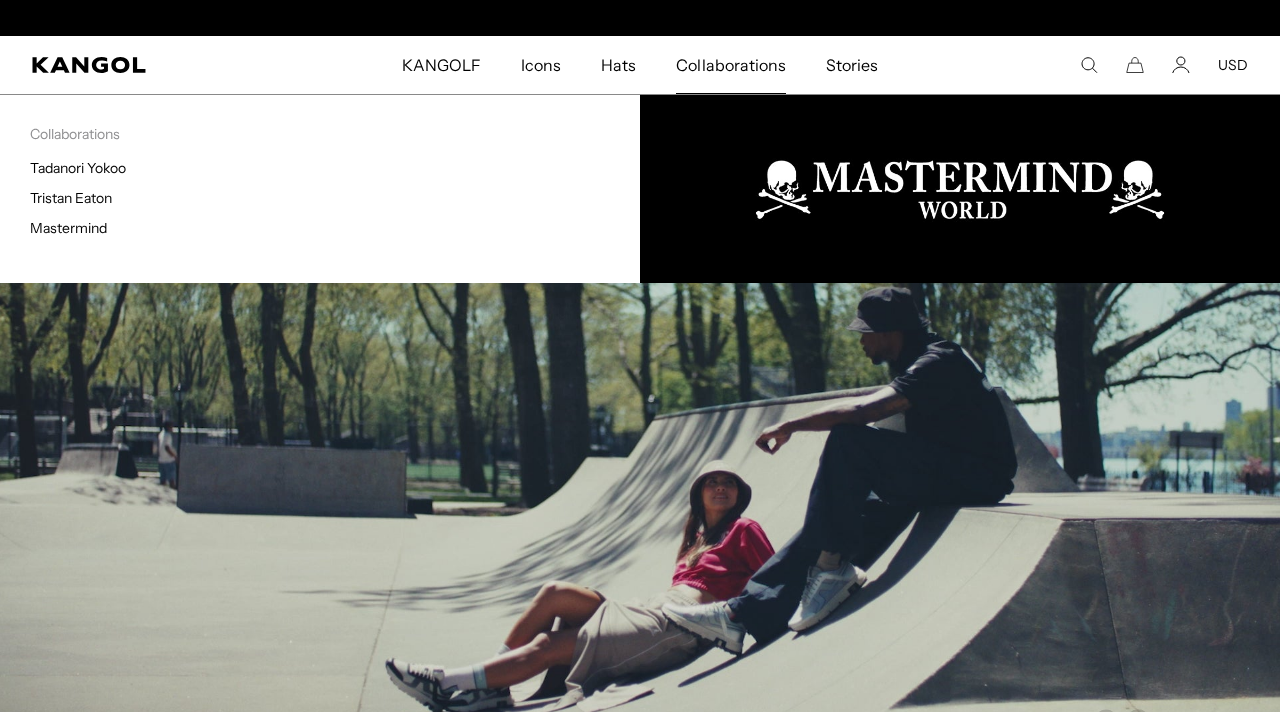 scroll, scrollTop: 0, scrollLeft: 0, axis: both 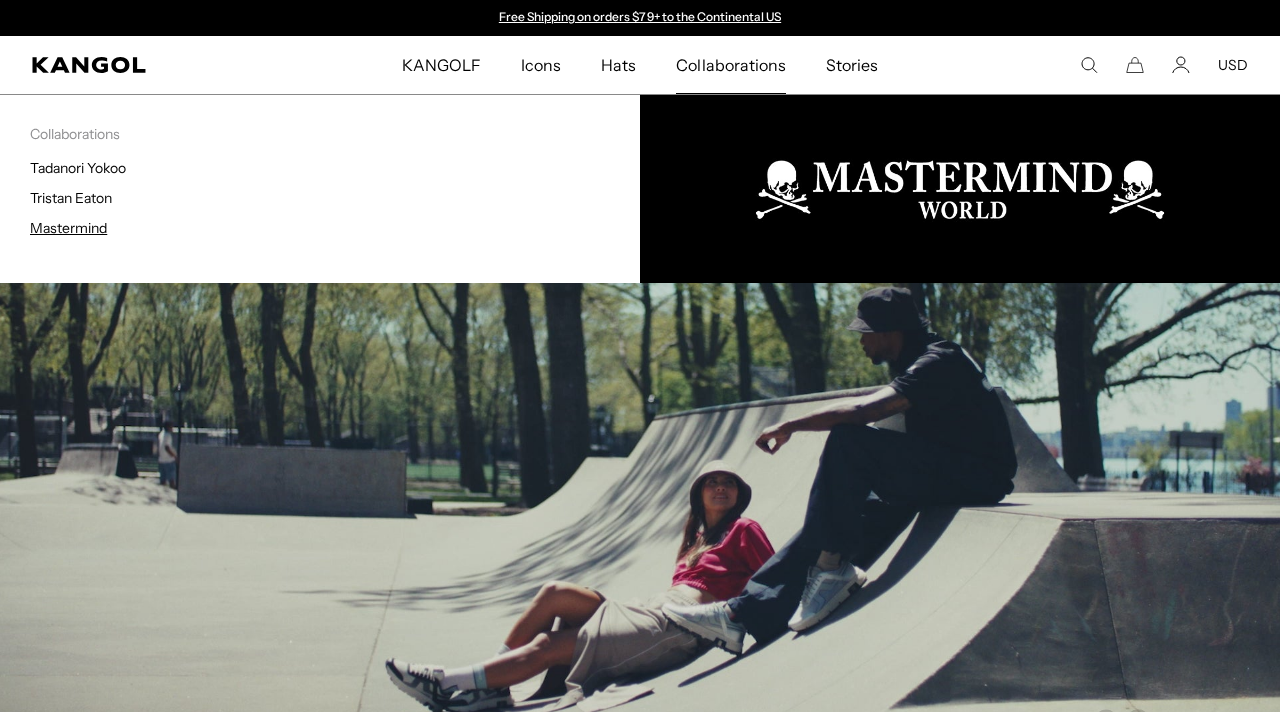 click on "Mastermind" at bounding box center [68, 228] 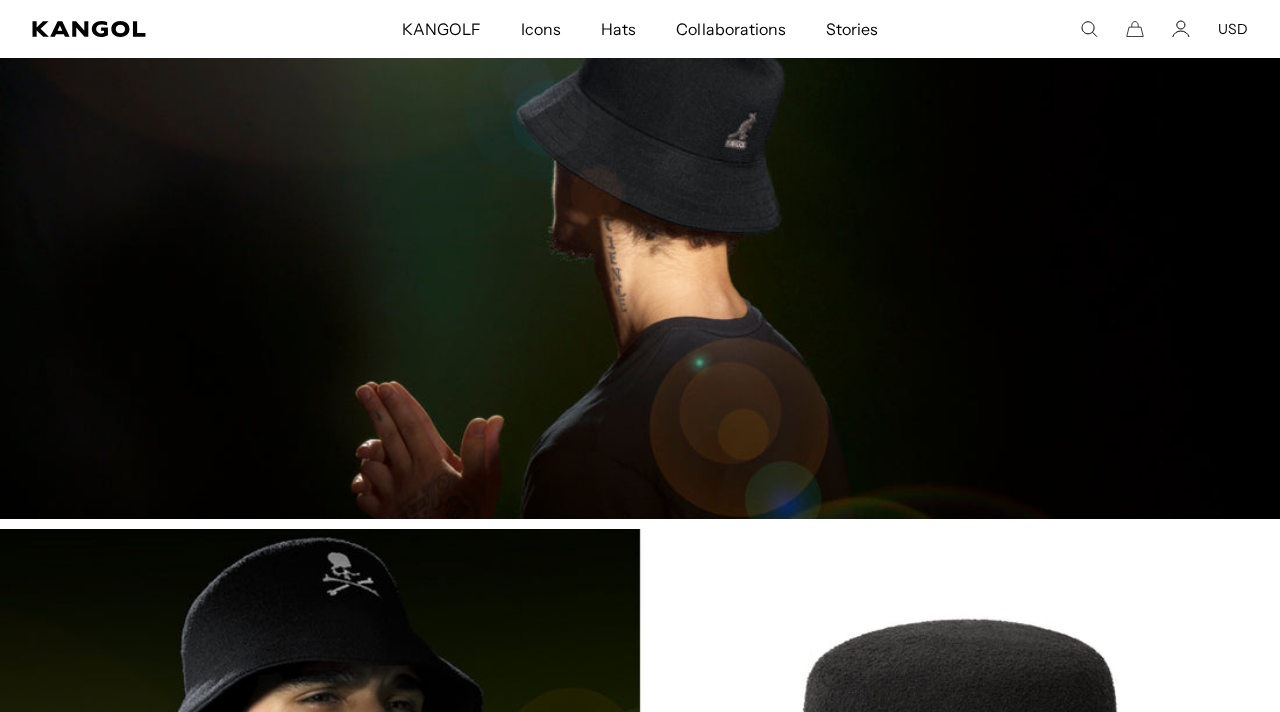 scroll, scrollTop: 2551, scrollLeft: 0, axis: vertical 